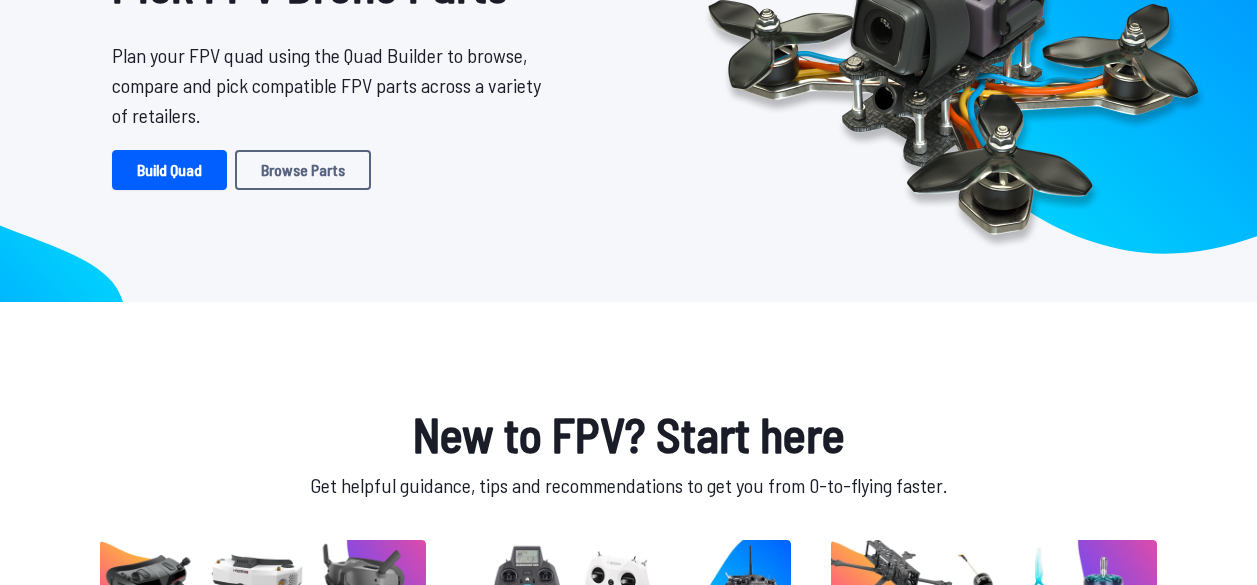 scroll, scrollTop: 100, scrollLeft: 0, axis: vertical 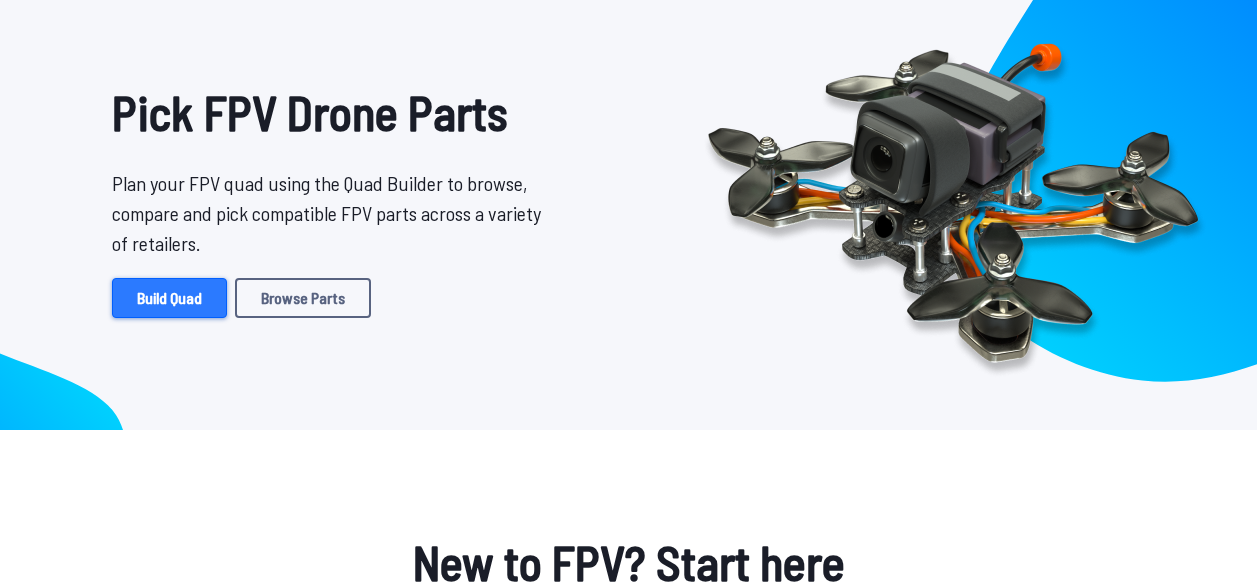 click on "Build Quad" at bounding box center [169, 298] 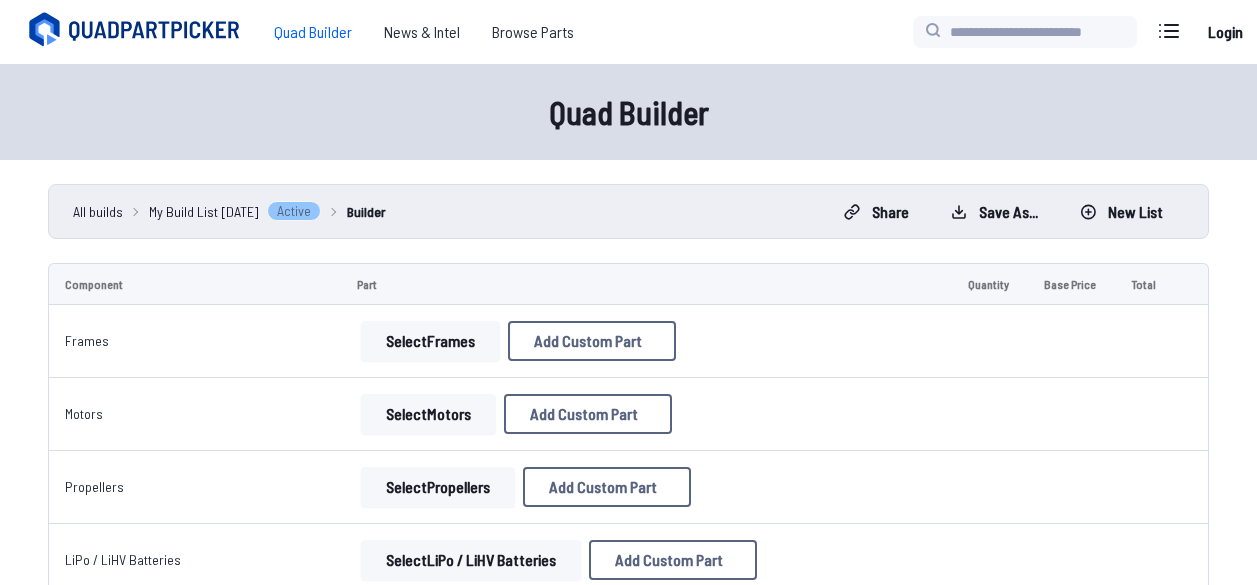 scroll, scrollTop: 201, scrollLeft: 0, axis: vertical 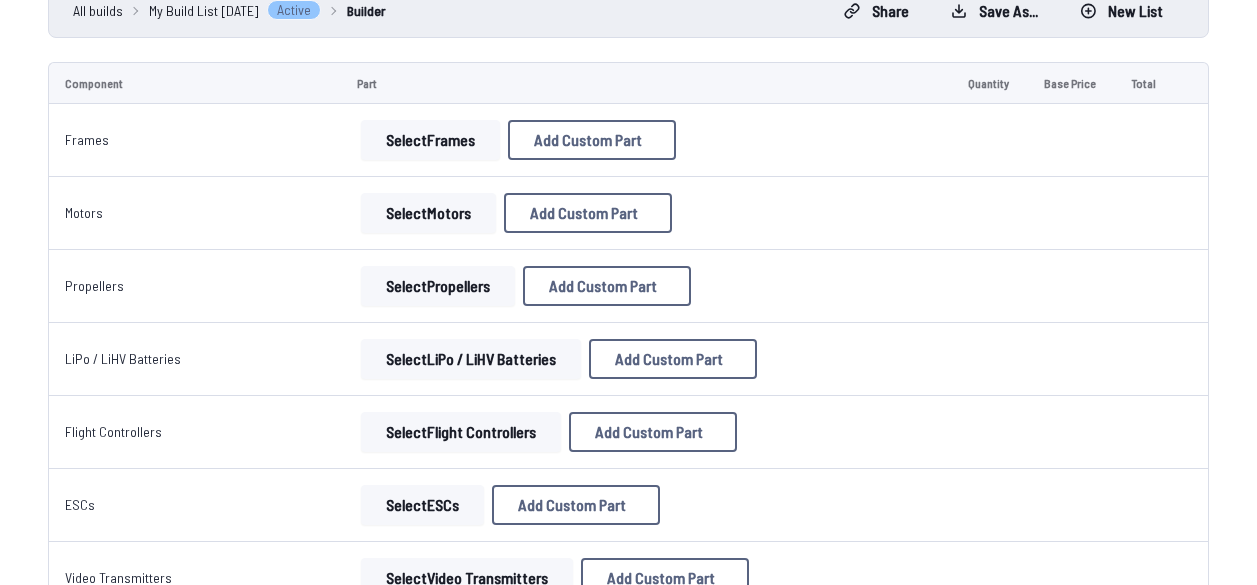 click on "Select  Frames" at bounding box center [430, 140] 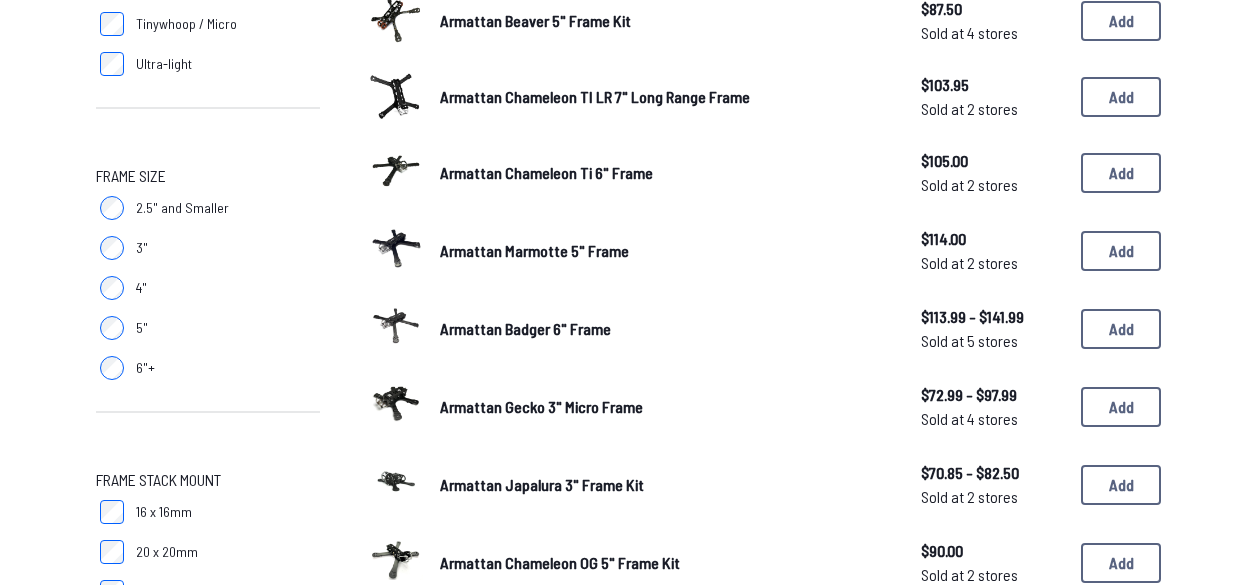 scroll, scrollTop: 700, scrollLeft: 0, axis: vertical 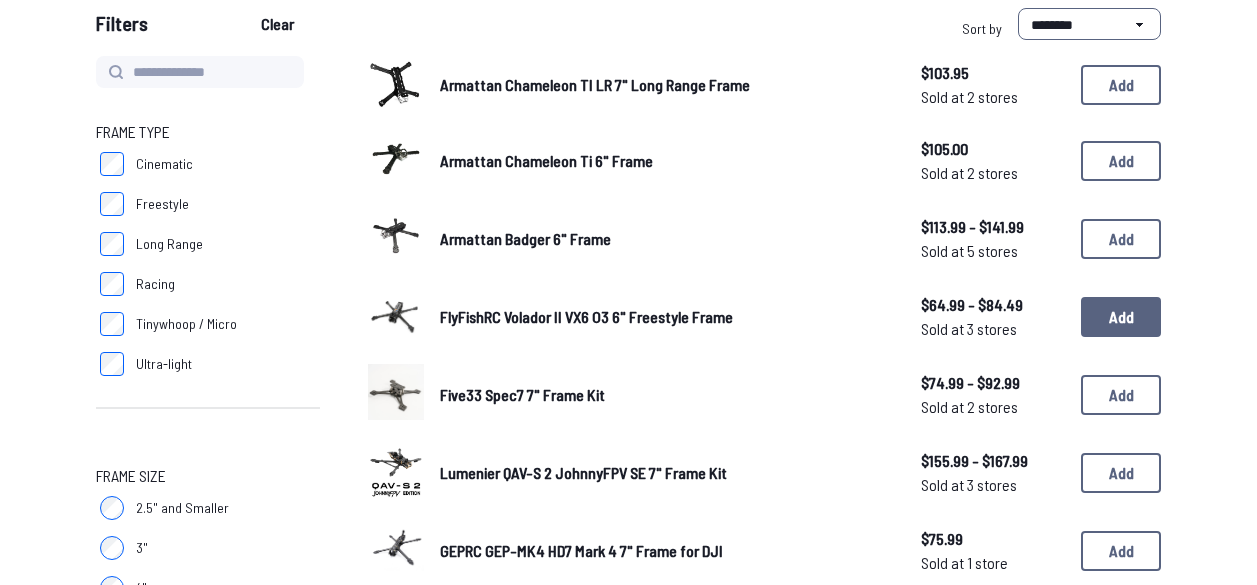 click on "Add" at bounding box center [1121, 317] 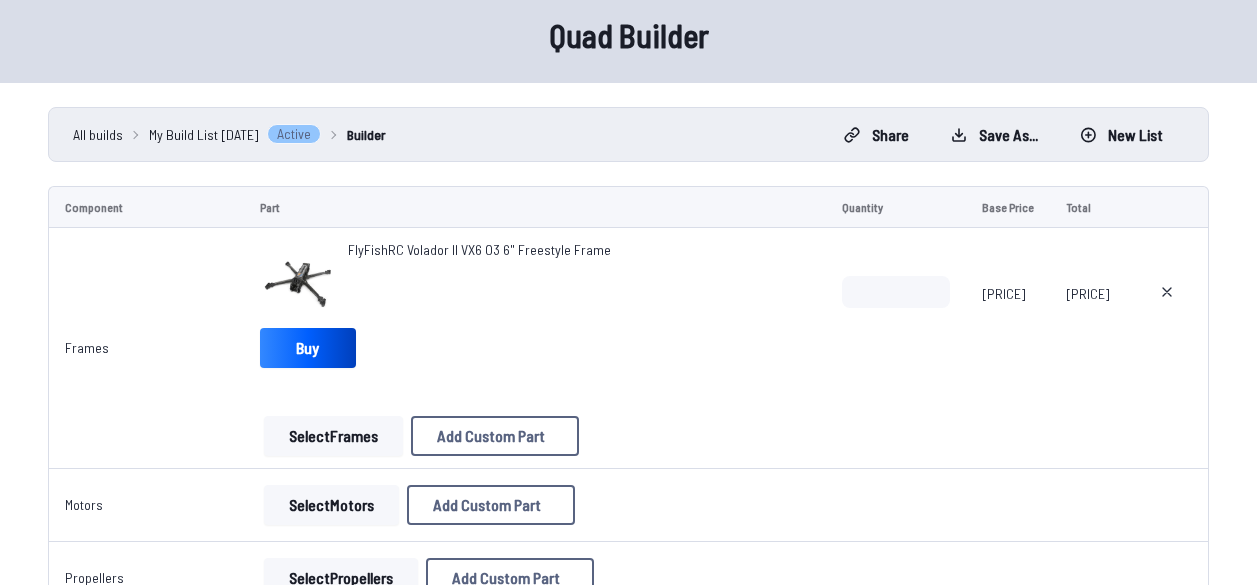 scroll, scrollTop: 301, scrollLeft: 0, axis: vertical 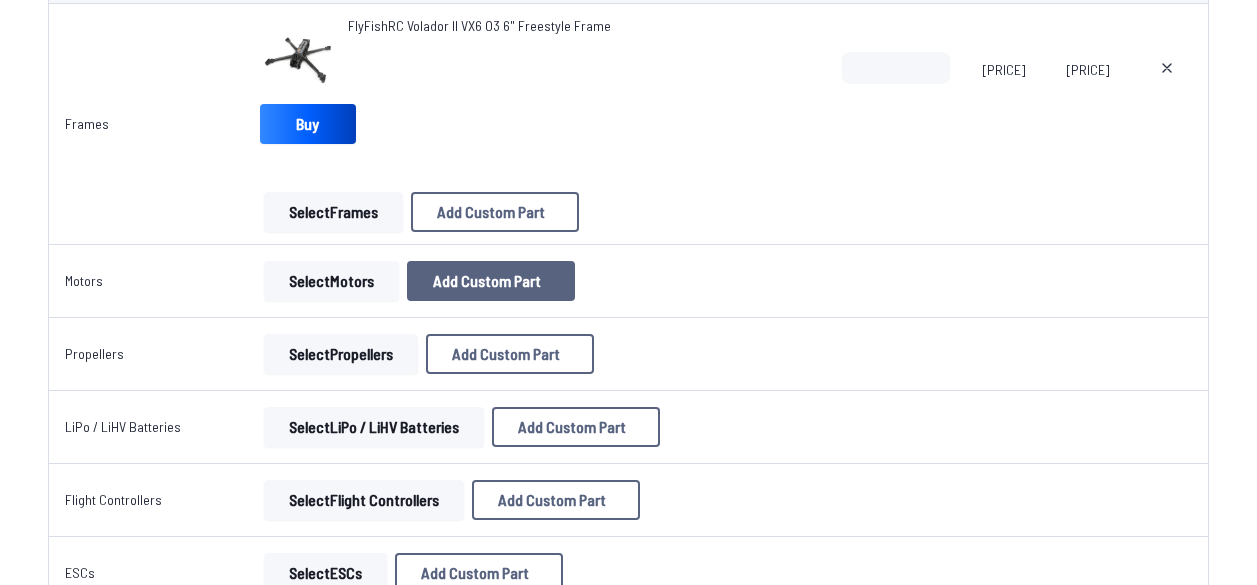 click on "Add Custom Part" at bounding box center (487, 281) 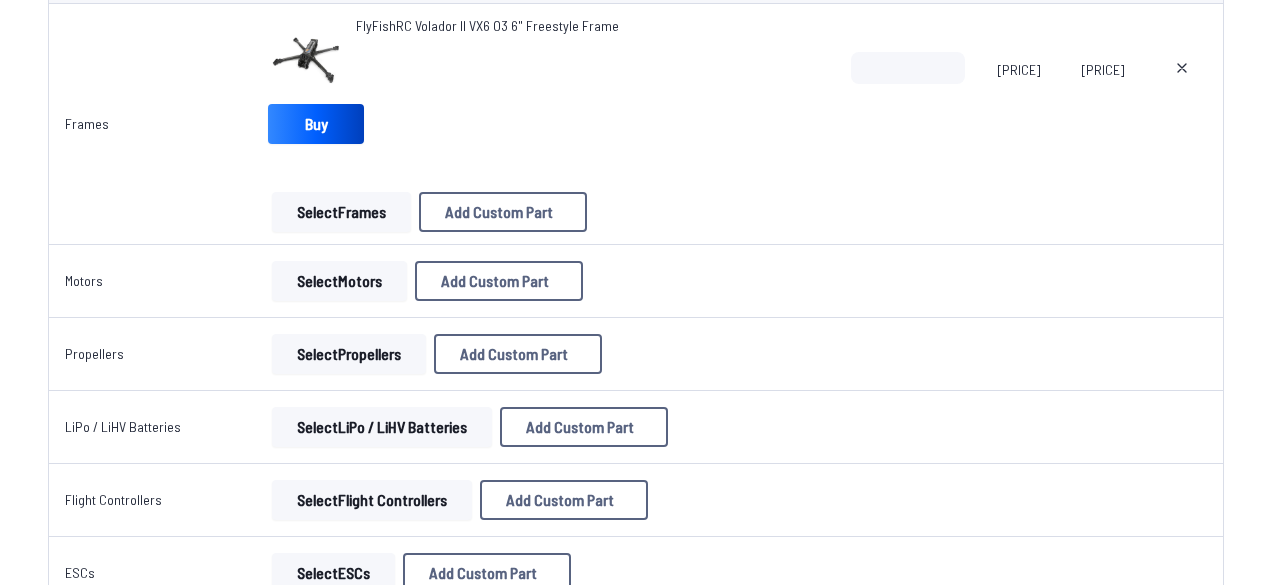 click 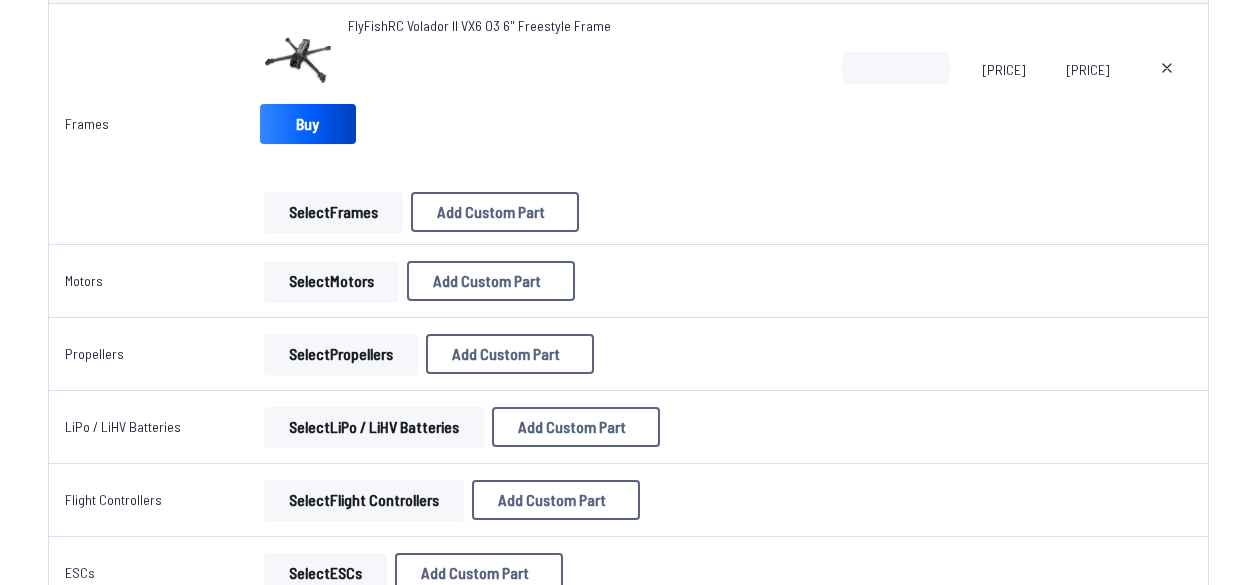 click on "Select  Motors" at bounding box center [331, 281] 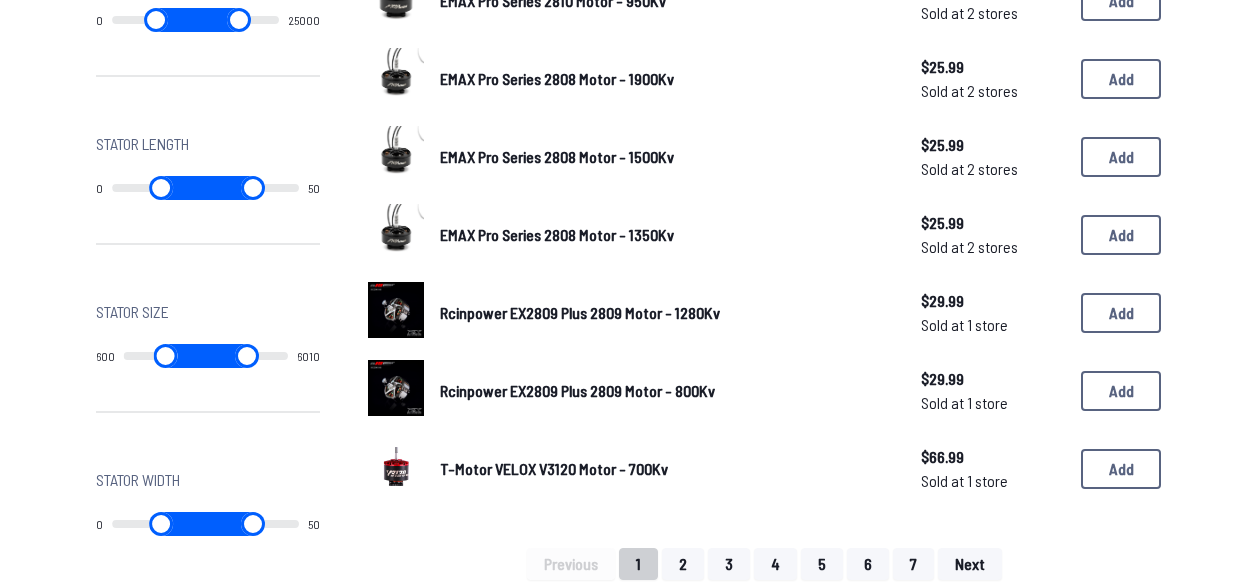 scroll, scrollTop: 1400, scrollLeft: 0, axis: vertical 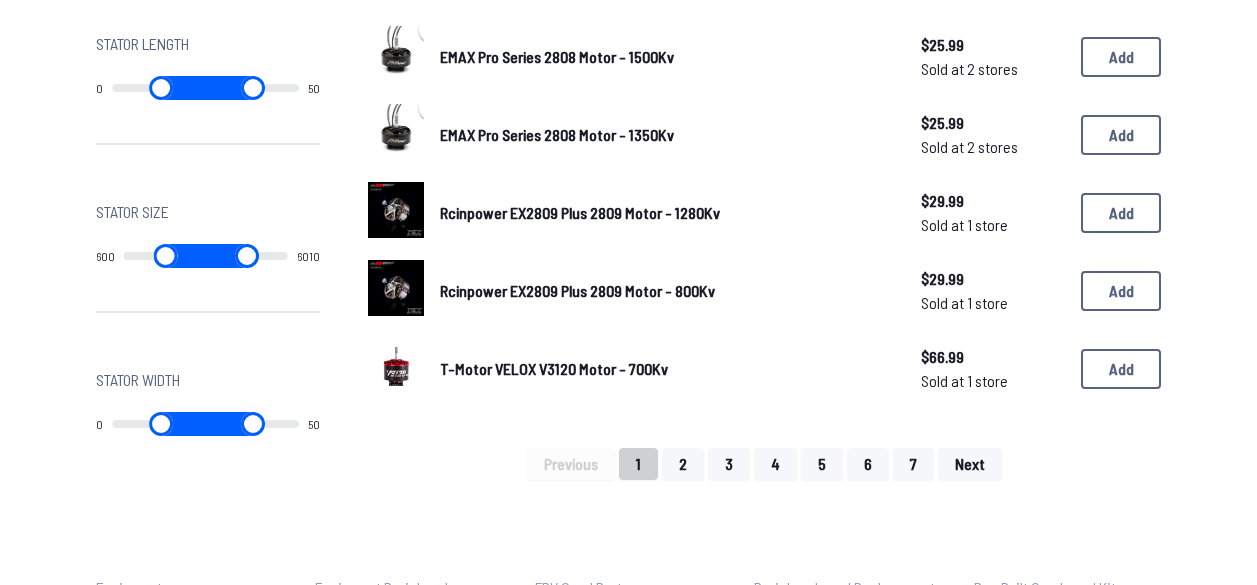 drag, startPoint x: 291, startPoint y: 422, endPoint x: 311, endPoint y: 424, distance: 20.09975 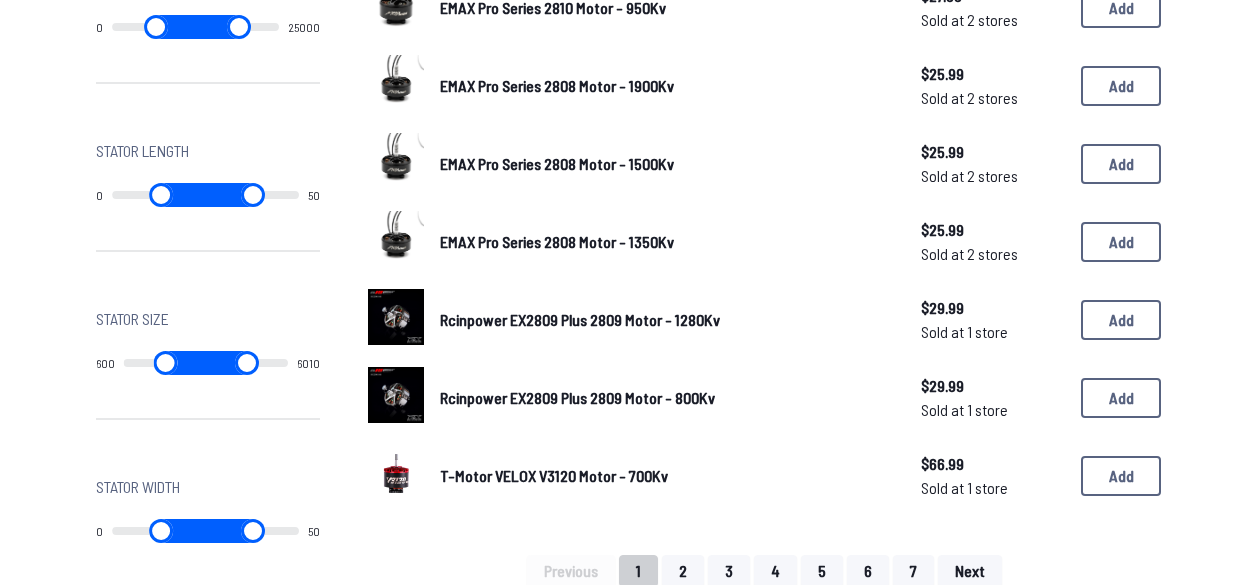 scroll, scrollTop: 1200, scrollLeft: 0, axis: vertical 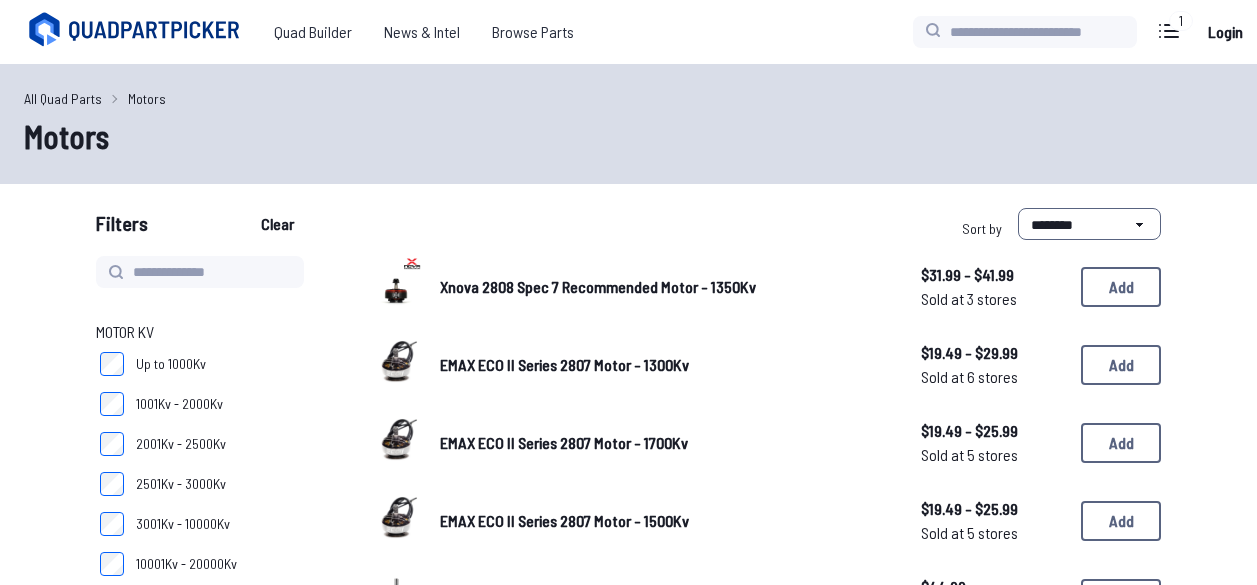 type on "****" 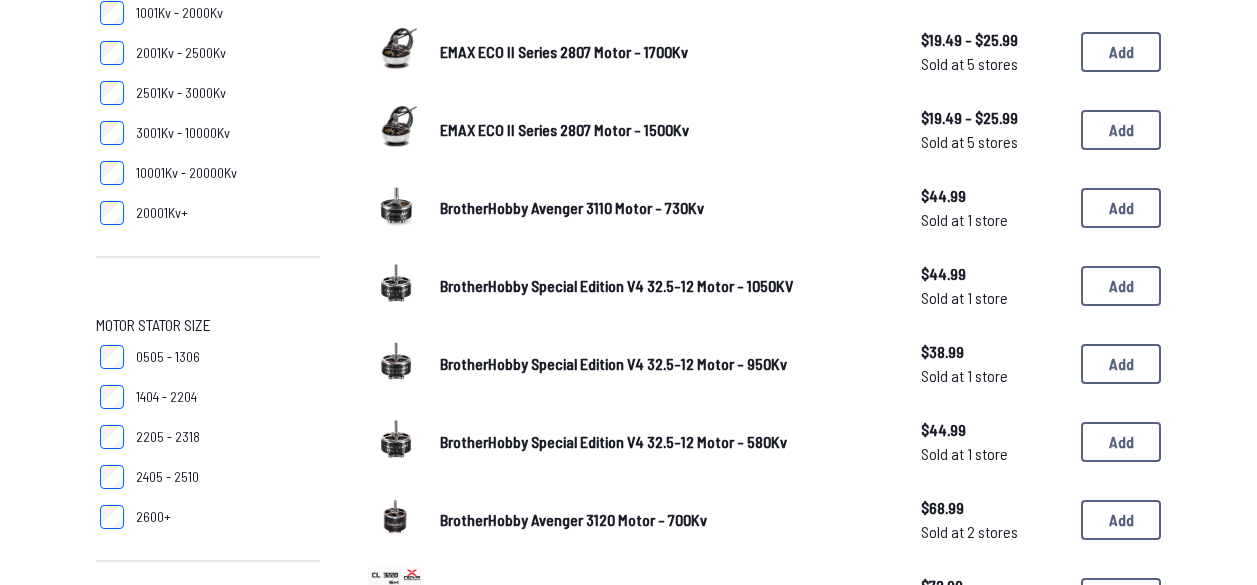 scroll, scrollTop: 400, scrollLeft: 0, axis: vertical 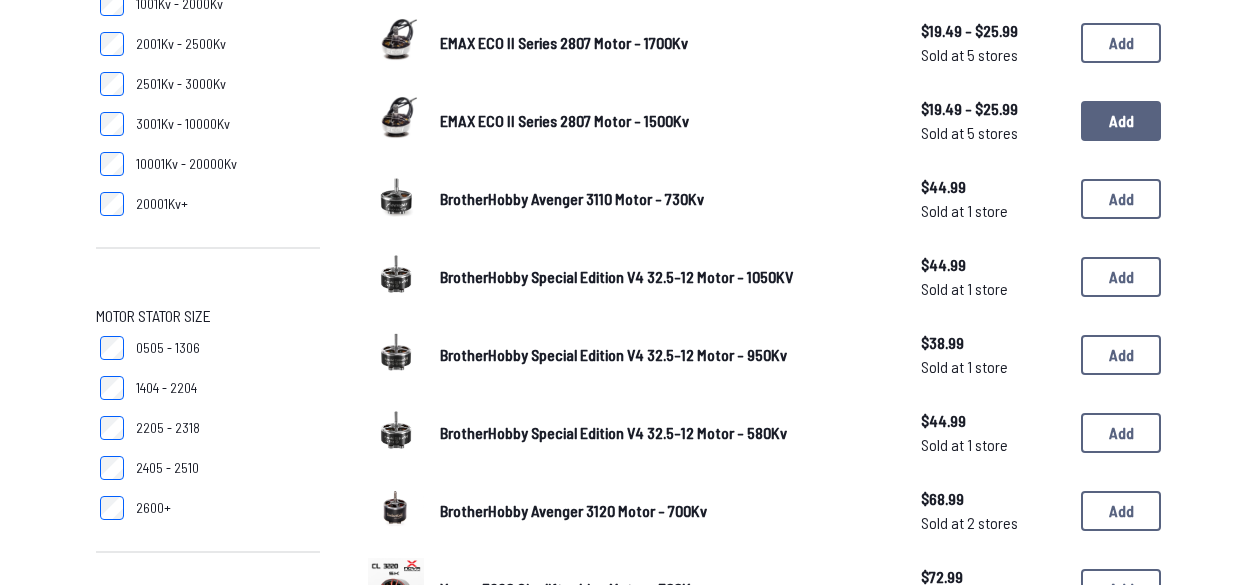 type on "****" 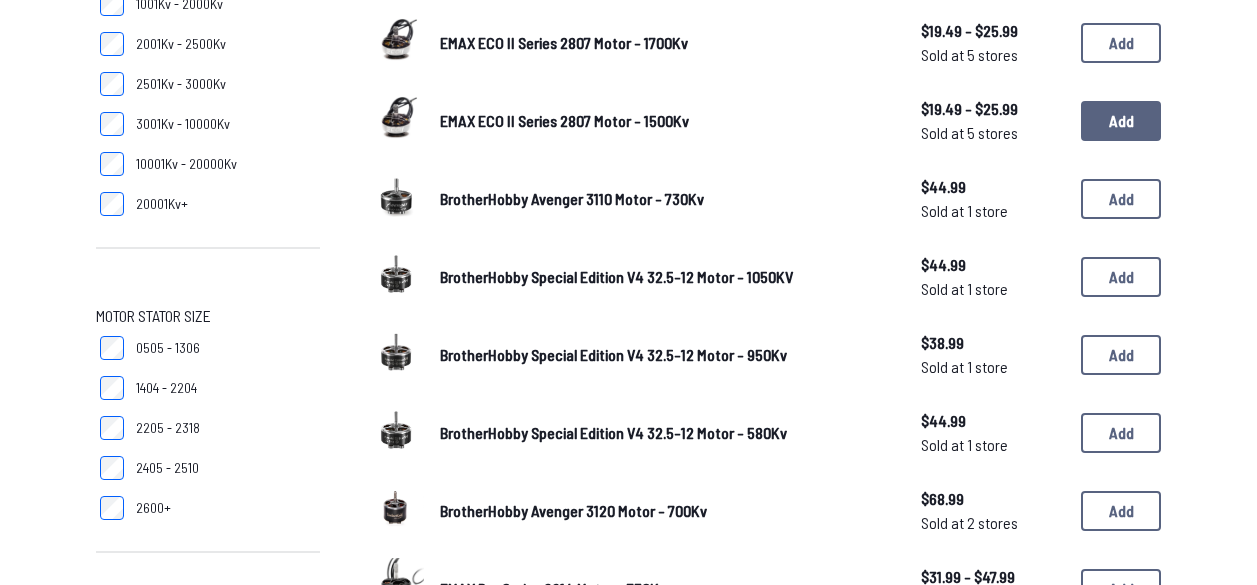 scroll, scrollTop: 0, scrollLeft: 0, axis: both 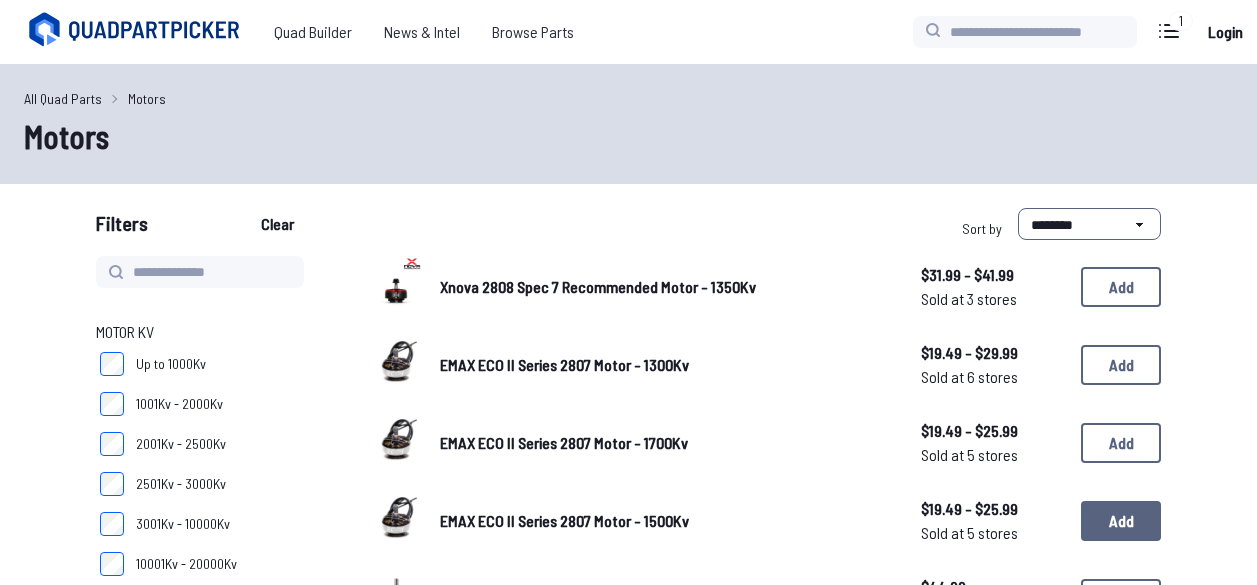 click on "Add" at bounding box center [1121, 521] 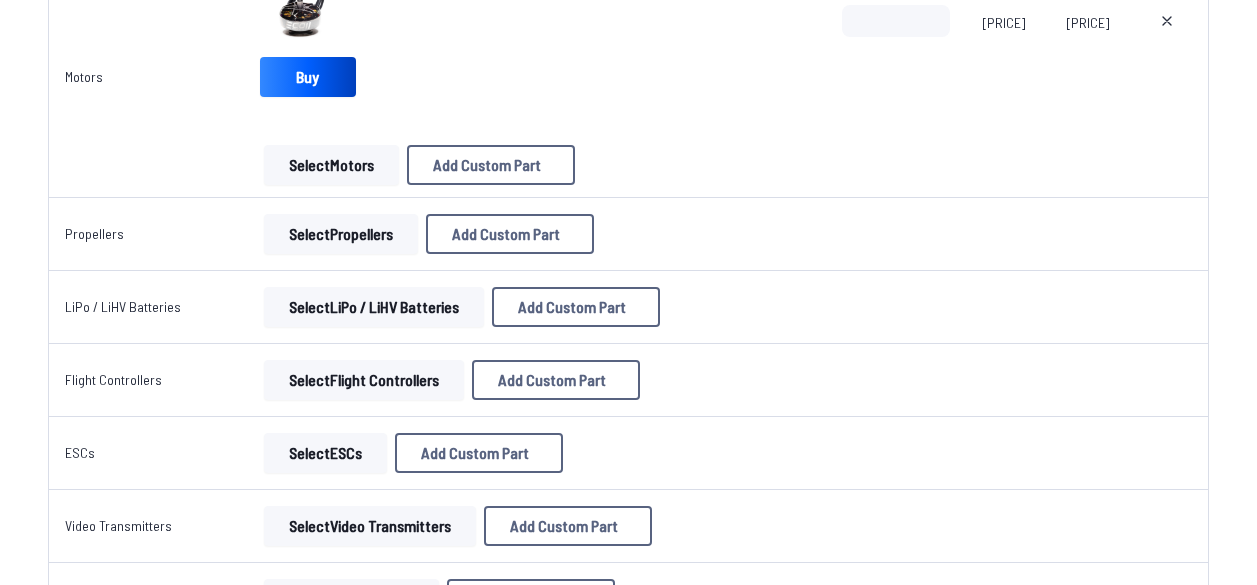 scroll, scrollTop: 703, scrollLeft: 0, axis: vertical 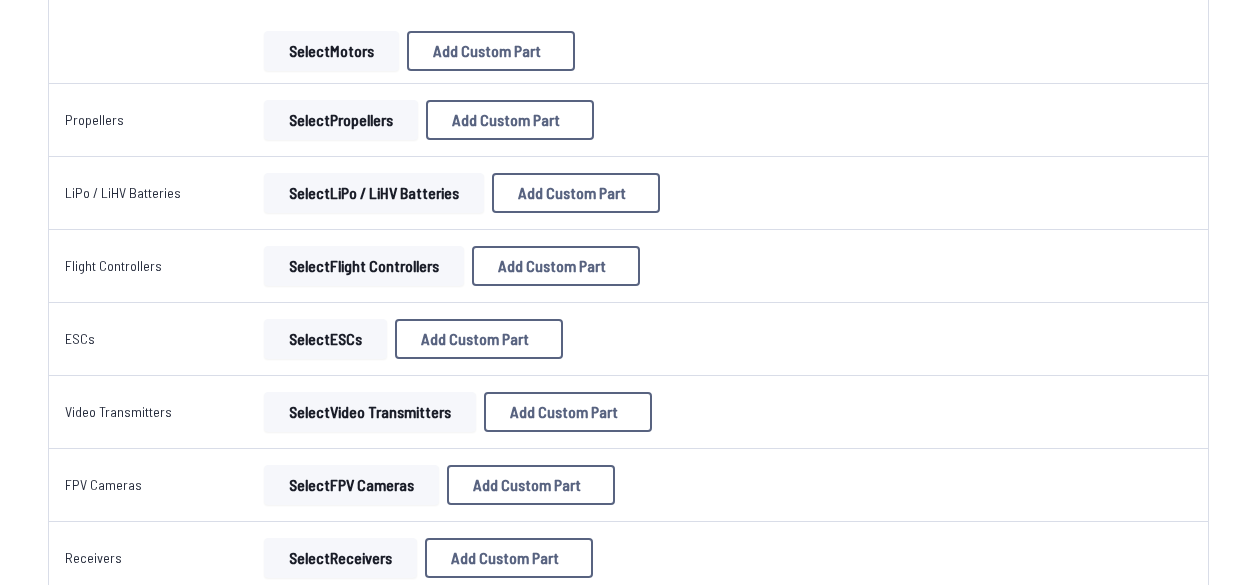 click on "Select  ESCs" at bounding box center [325, 339] 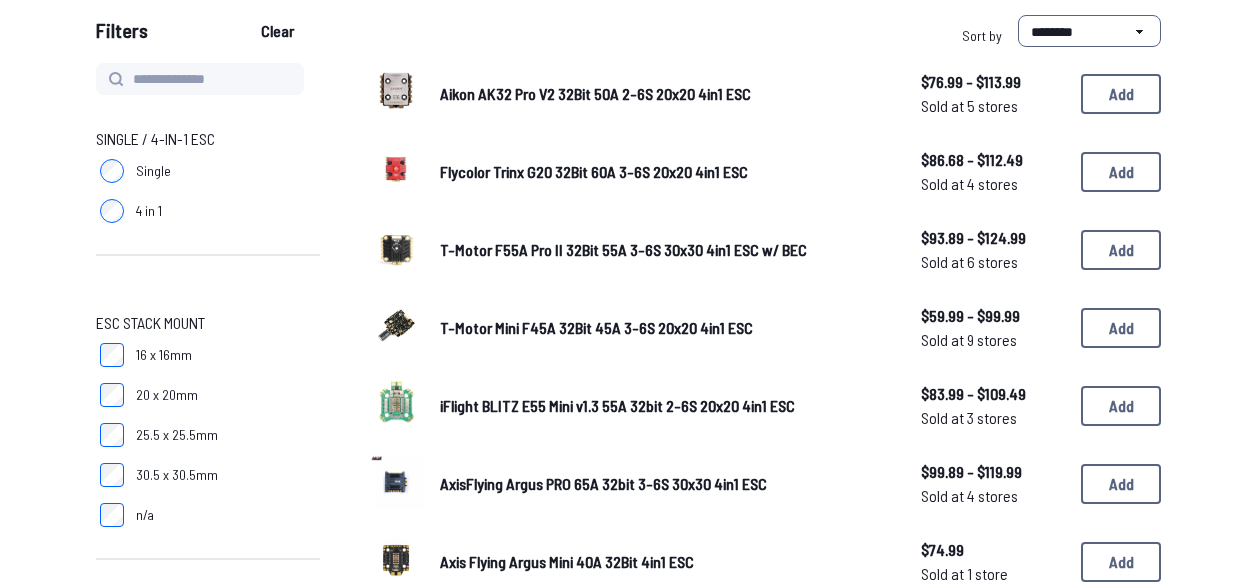 scroll, scrollTop: 0, scrollLeft: 0, axis: both 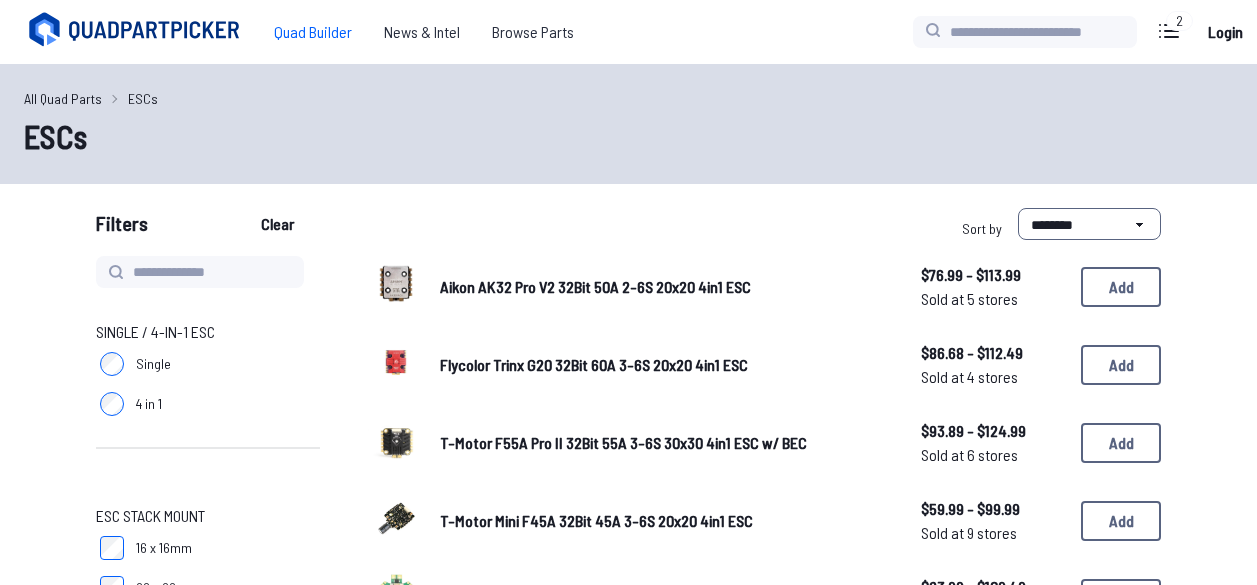 click on "Quad Builder" at bounding box center (313, 32) 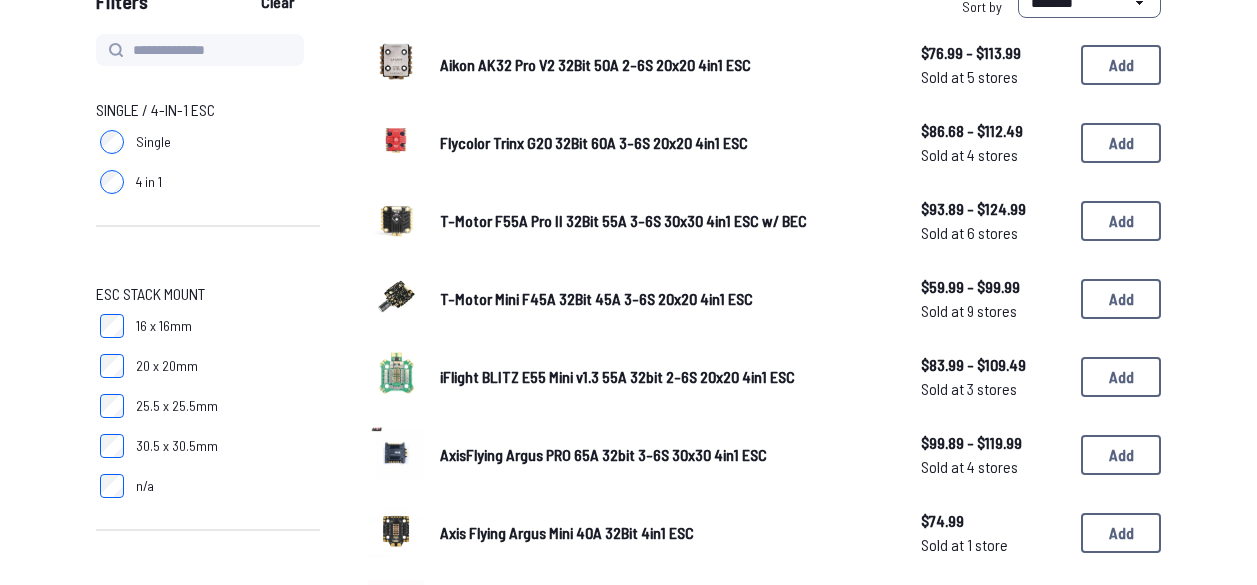 scroll, scrollTop: 0, scrollLeft: 0, axis: both 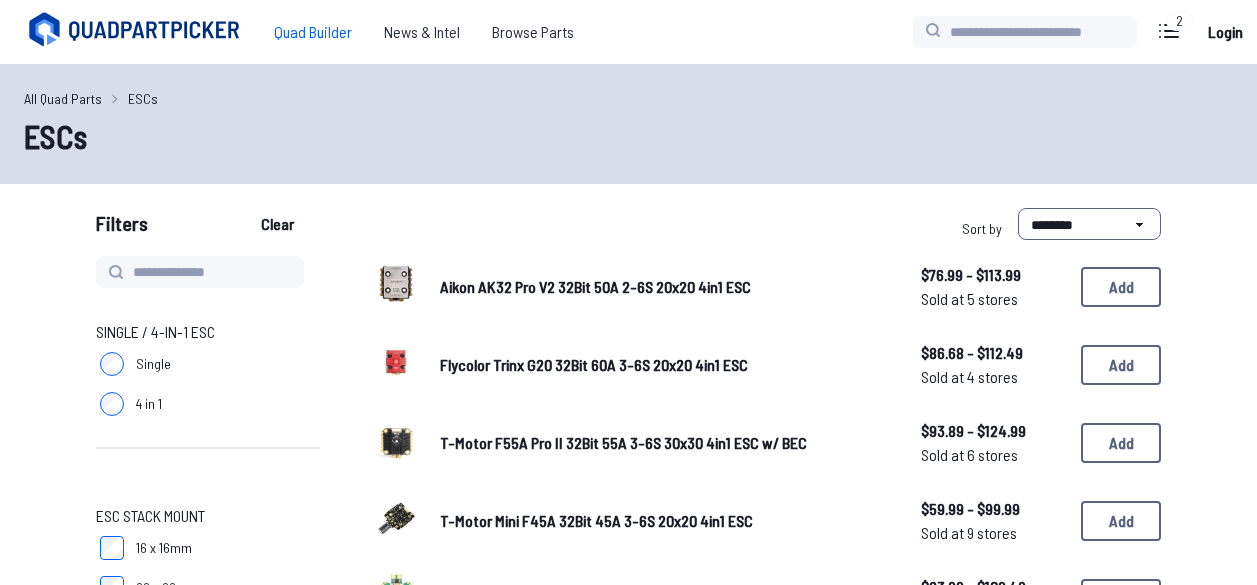 click on "Quad Builder" at bounding box center (313, 32) 